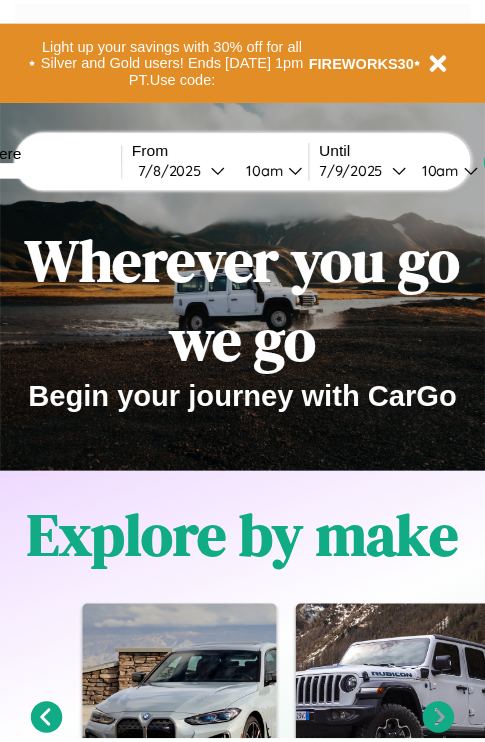 scroll, scrollTop: 0, scrollLeft: 0, axis: both 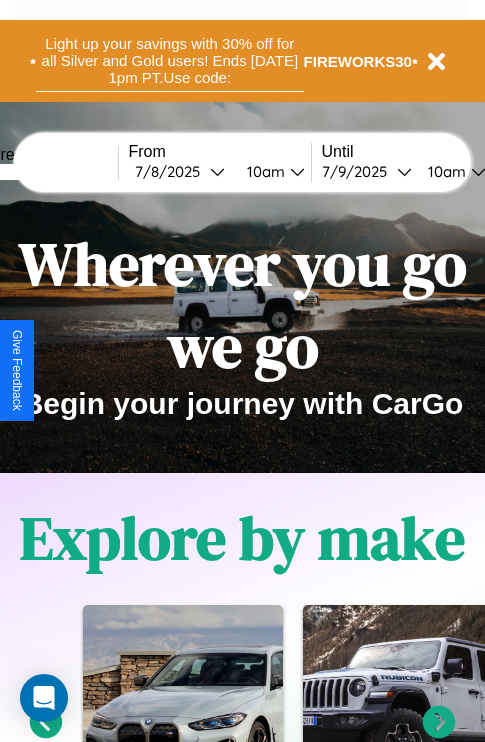 click on "Light up your savings with 30% off for all Silver and Gold users! Ends 8/1 at 1pm PT.  Use code:" at bounding box center [170, 61] 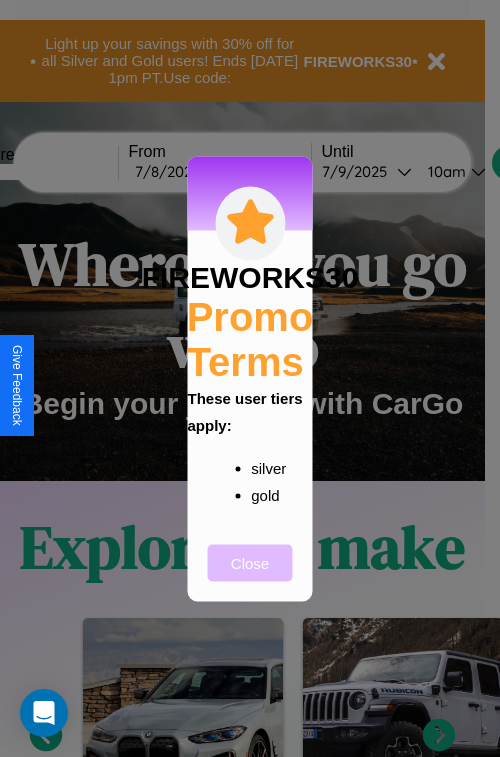 click on "Close" at bounding box center (250, 562) 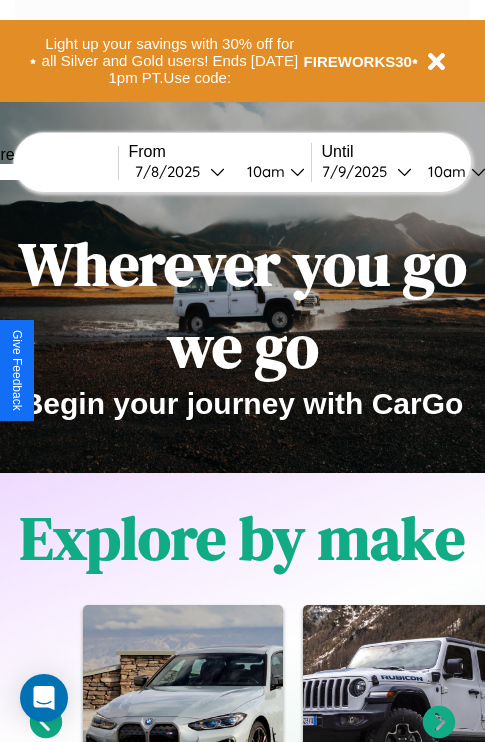 click at bounding box center (43, 172) 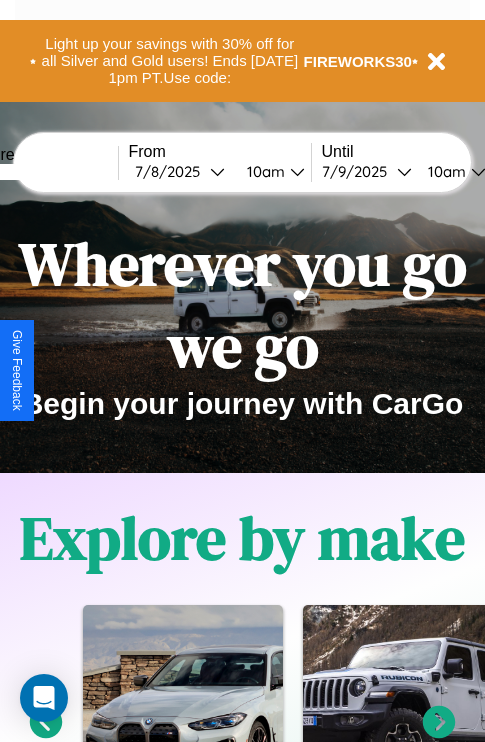 type on "*****" 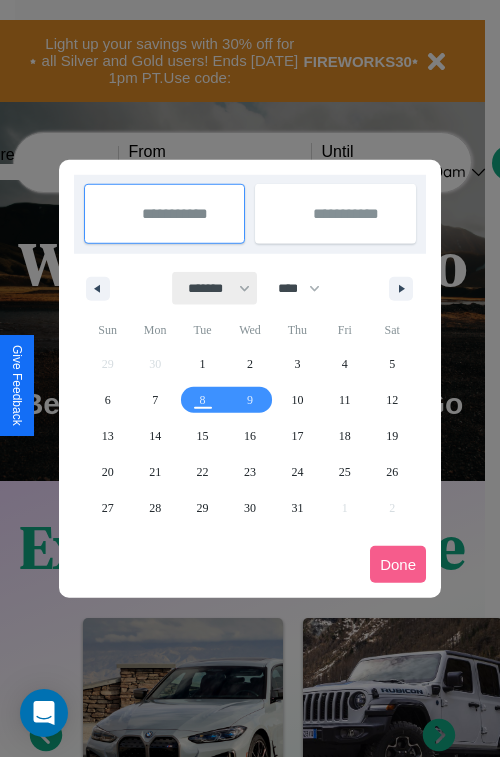 click on "******* ******** ***** ***** *** **** **** ****** ********* ******* ******** ********" at bounding box center (215, 288) 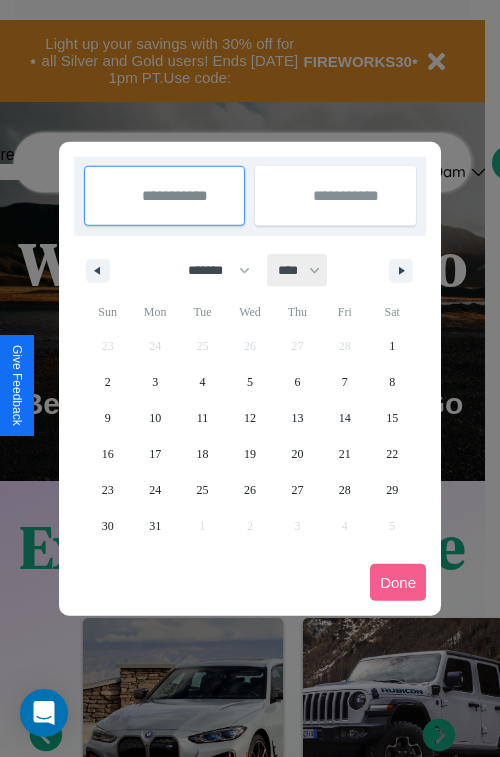 click on "**** **** **** **** **** **** **** **** **** **** **** **** **** **** **** **** **** **** **** **** **** **** **** **** **** **** **** **** **** **** **** **** **** **** **** **** **** **** **** **** **** **** **** **** **** **** **** **** **** **** **** **** **** **** **** **** **** **** **** **** **** **** **** **** **** **** **** **** **** **** **** **** **** **** **** **** **** **** **** **** **** **** **** **** **** **** **** **** **** **** **** **** **** **** **** **** **** **** **** **** **** **** **** **** **** **** **** **** **** **** **** **** **** **** **** **** **** **** **** **** ****" at bounding box center [298, 270] 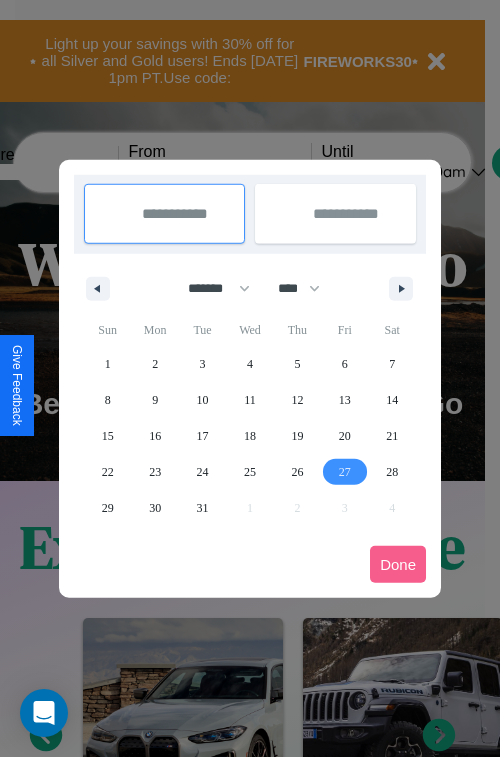 click on "27" at bounding box center [345, 472] 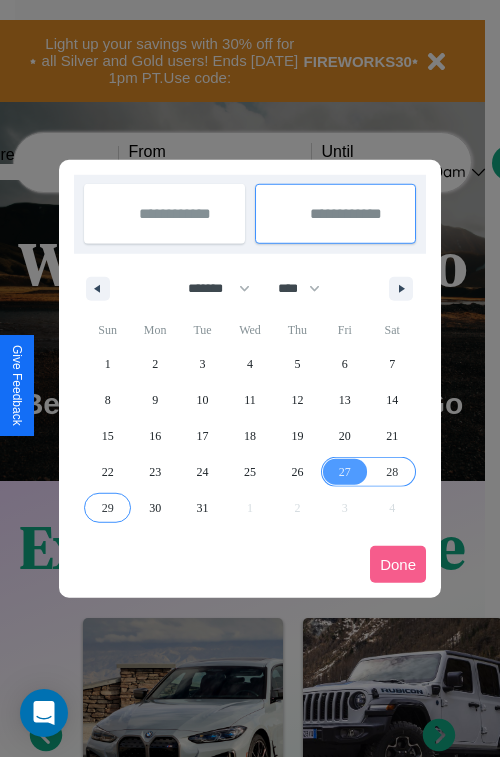 click on "29" at bounding box center (108, 508) 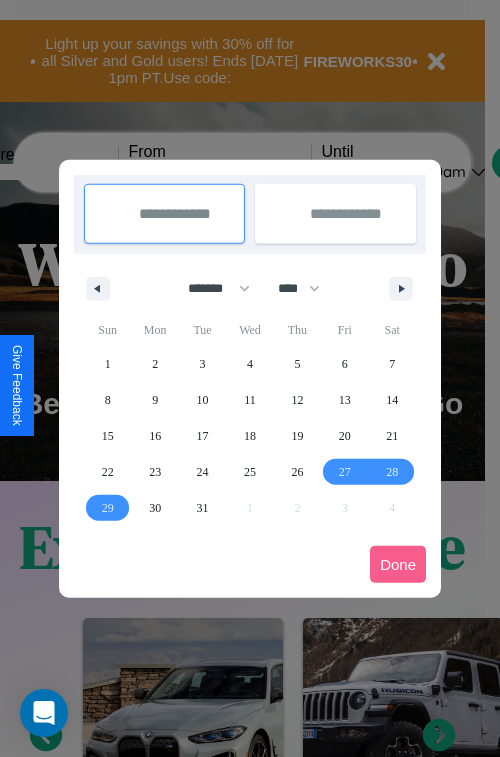 type on "**********" 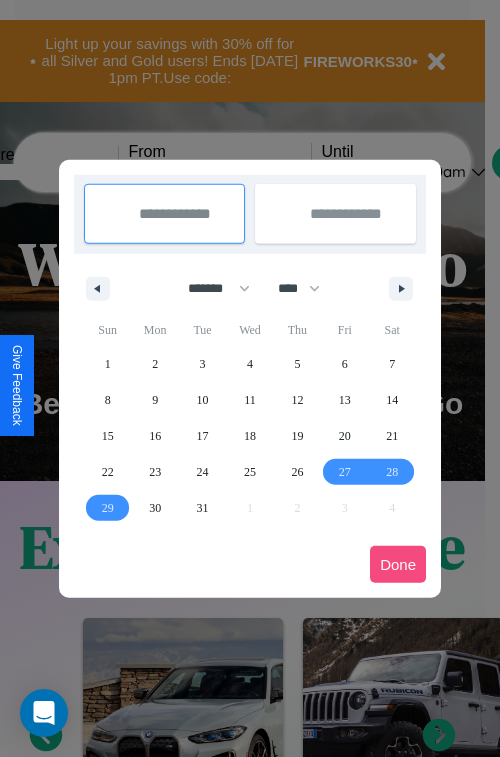 click on "Done" at bounding box center (398, 564) 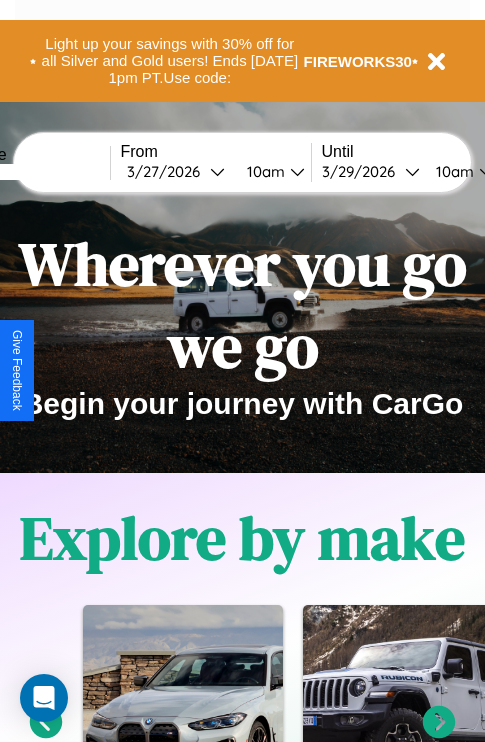 click on "10am" at bounding box center [263, 171] 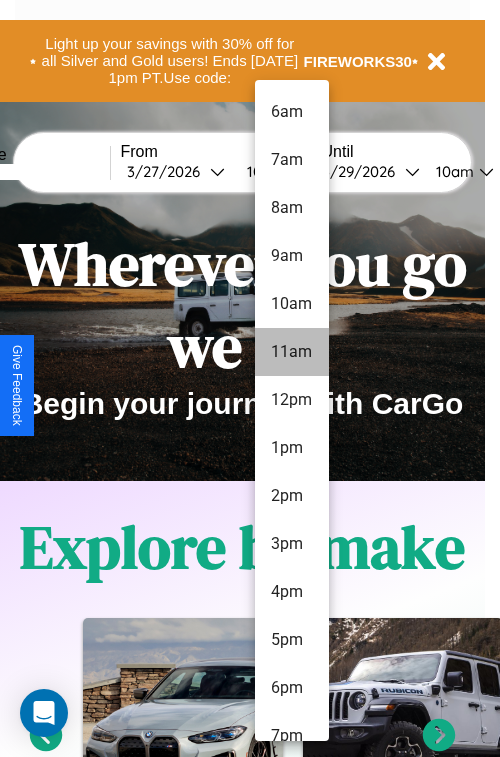 click on "11am" at bounding box center (292, 352) 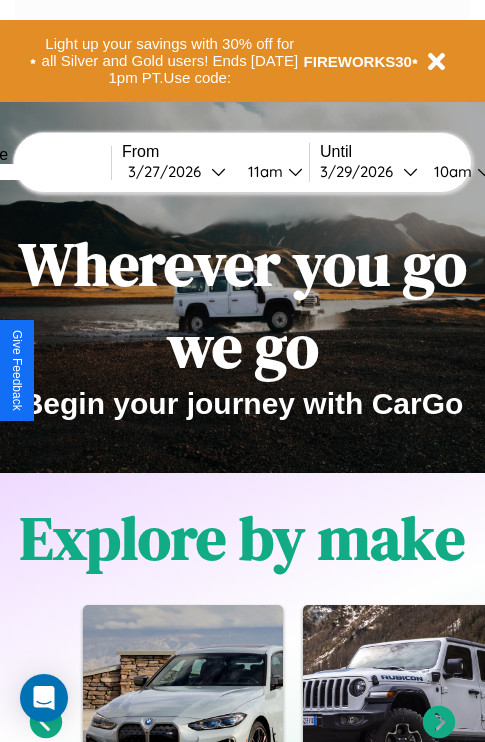scroll, scrollTop: 0, scrollLeft: 74, axis: horizontal 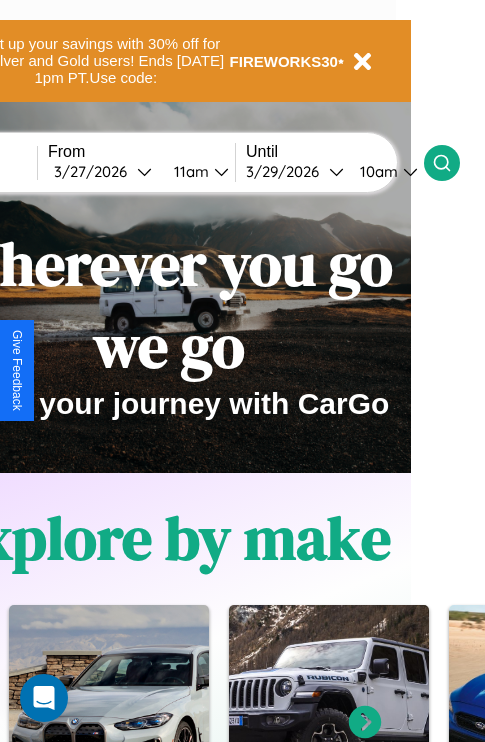 click 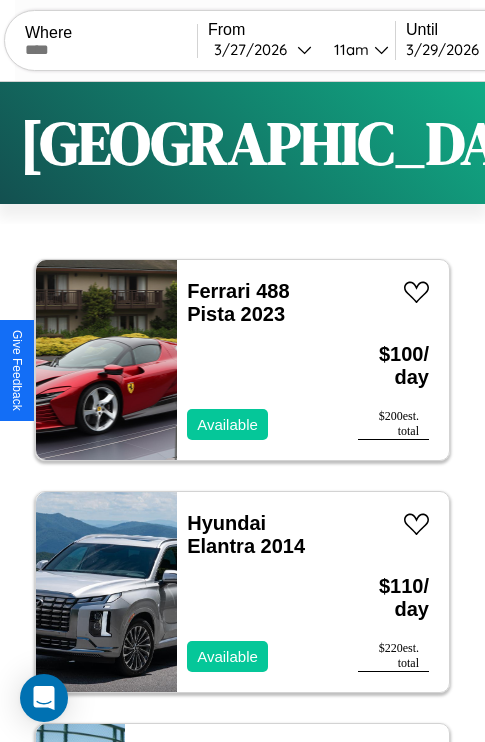 scroll, scrollTop: 19, scrollLeft: 0, axis: vertical 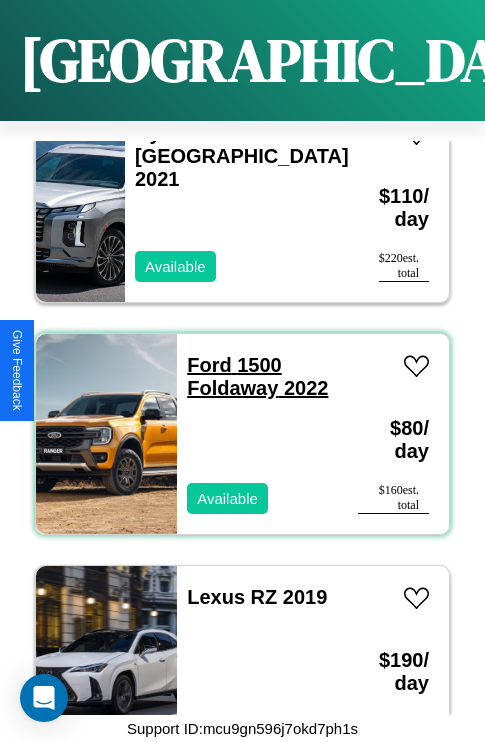 click on "Ford   1500 Foldaway   2022" at bounding box center [257, 376] 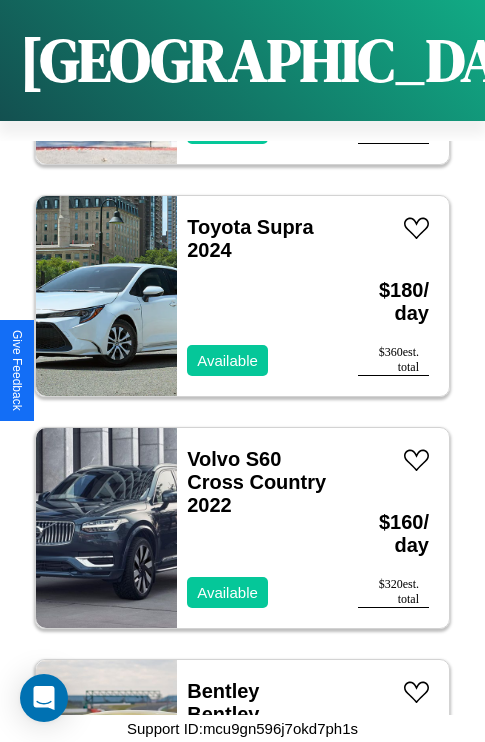 scroll, scrollTop: 5411, scrollLeft: 0, axis: vertical 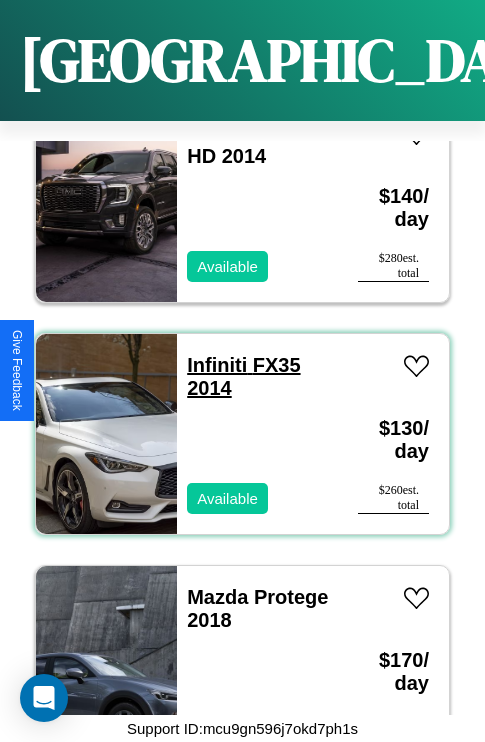 click on "Infiniti   FX35   2014" at bounding box center (243, 376) 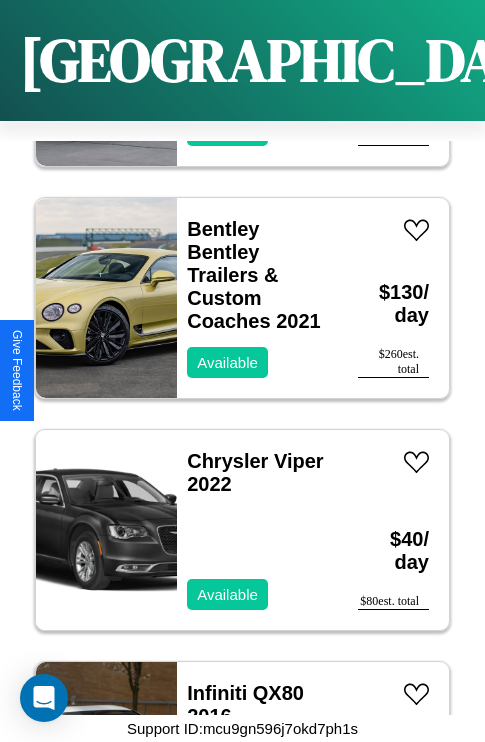 scroll, scrollTop: 28454, scrollLeft: 0, axis: vertical 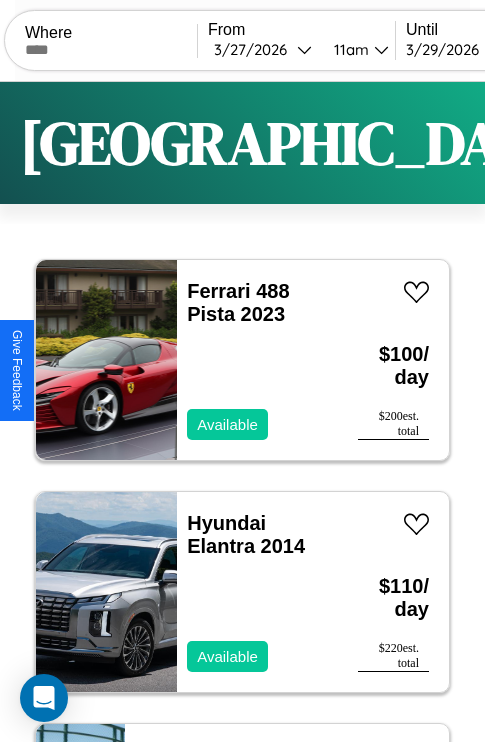 click on "Filters" at bounding box center [640, 143] 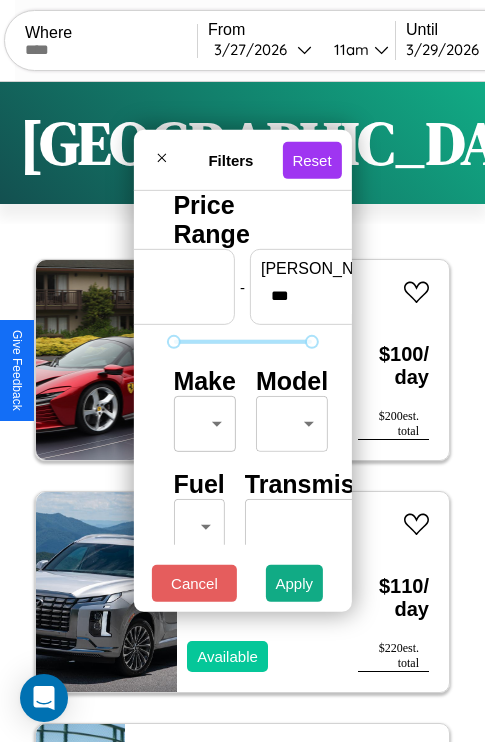 scroll, scrollTop: 59, scrollLeft: 0, axis: vertical 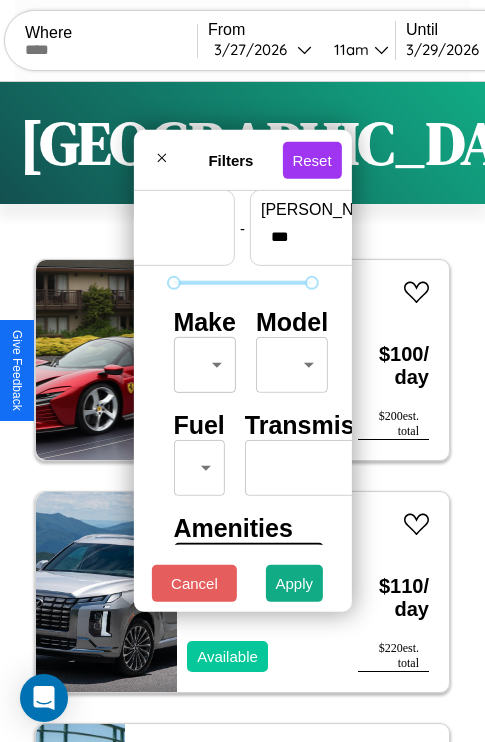 click on "CarGo Where From 3 / 27 / 2026 11am Until 3 / 29 / 2026 10am Become a Host Login Sign Up Osaka Filters 125  cars in this area These cars can be picked up in this city. Ferrari   488 Pista   2023 Available $ 100  / day $ 200  est. total Hyundai   Elantra   2014 Available $ 110  / day $ 220  est. total Buick   Somerset   2020 Unavailable $ 160  / day $ 320  est. total Lexus   LC   2016 Available $ 180  / day $ 360  est. total Jaguar   XJ6   2019 Available $ 140  / day $ 280  est. total Infiniti   EX35   2014 Available $ 130  / day $ 260  est. total Volkswagen   Routan   2014 Available $ 60  / day $ 120  est. total Subaru   B9 Tribeca   2018 Available $ 140  / day $ 280  est. total Infiniti   QX80   2021 Available $ 50  / day $ 100  est. total Subaru   Baja   2021 Unavailable $ 180  / day $ 360  est. total Infiniti   G25   2020 Available $ 80  / day $ 160  est. total Mazda   Mazda5   2019 Unavailable $ 40  / day $ 80  est. total Toyota   RAV4 PHEV   2017 Available $ 140  / day $ 280  est. total BMW   R 1200 S" at bounding box center (242, 412) 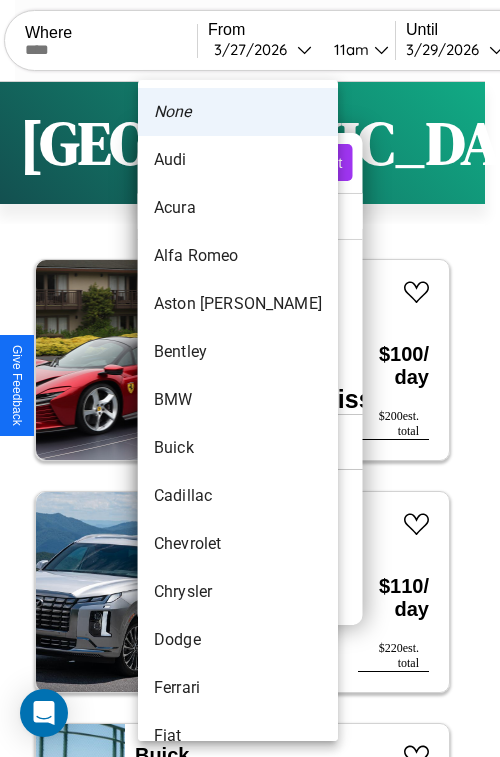 click on "Alfa Romeo" at bounding box center (238, 256) 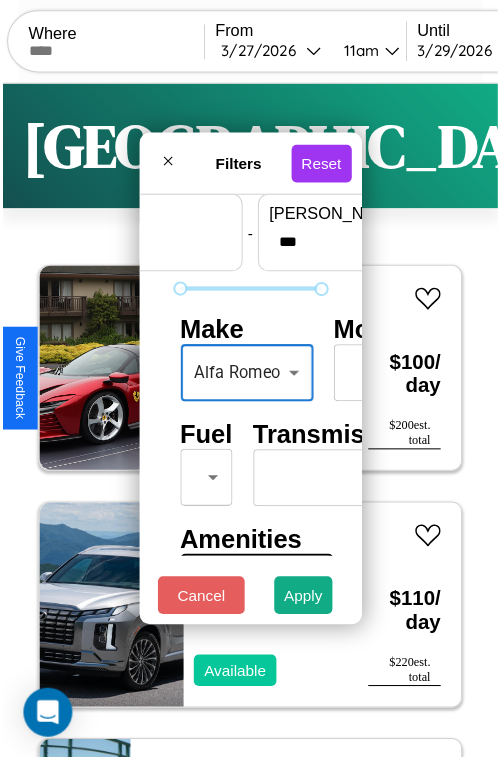 scroll, scrollTop: 162, scrollLeft: 0, axis: vertical 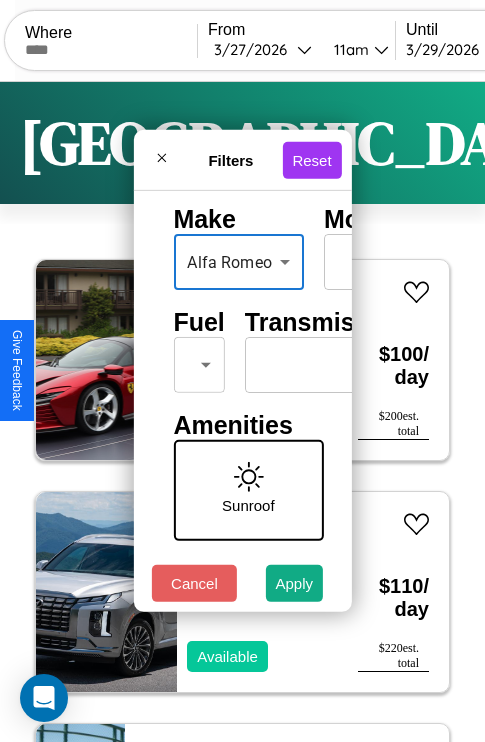 click on "CarGo Where From 3 / 27 / 2026 11am Until 3 / 29 / 2026 10am Become a Host Login Sign Up Osaka Filters 125  cars in this area These cars can be picked up in this city. Ferrari   488 Pista   2023 Available $ 100  / day $ 200  est. total Hyundai   Elantra   2014 Available $ 110  / day $ 220  est. total Buick   Somerset   2020 Unavailable $ 160  / day $ 320  est. total Lexus   LC   2016 Available $ 180  / day $ 360  est. total Jaguar   XJ6   2019 Available $ 140  / day $ 280  est. total Infiniti   EX35   2014 Available $ 130  / day $ 260  est. total Volkswagen   Routan   2014 Available $ 60  / day $ 120  est. total Subaru   B9 Tribeca   2018 Available $ 140  / day $ 280  est. total Infiniti   QX80   2021 Available $ 50  / day $ 100  est. total Subaru   Baja   2021 Unavailable $ 180  / day $ 360  est. total Infiniti   G25   2020 Available $ 80  / day $ 160  est. total Mazda   Mazda5   2019 Unavailable $ 40  / day $ 80  est. total Toyota   RAV4 PHEV   2017 Available $ 140  / day $ 280  est. total BMW   R 1200 S" at bounding box center [242, 412] 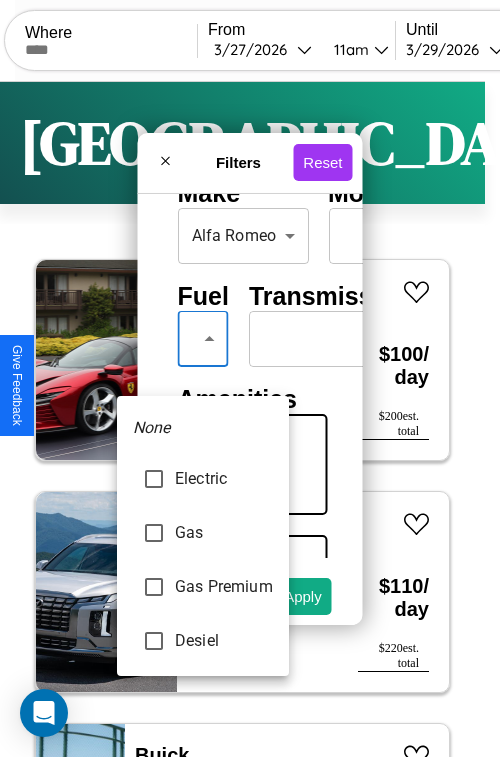 type on "***" 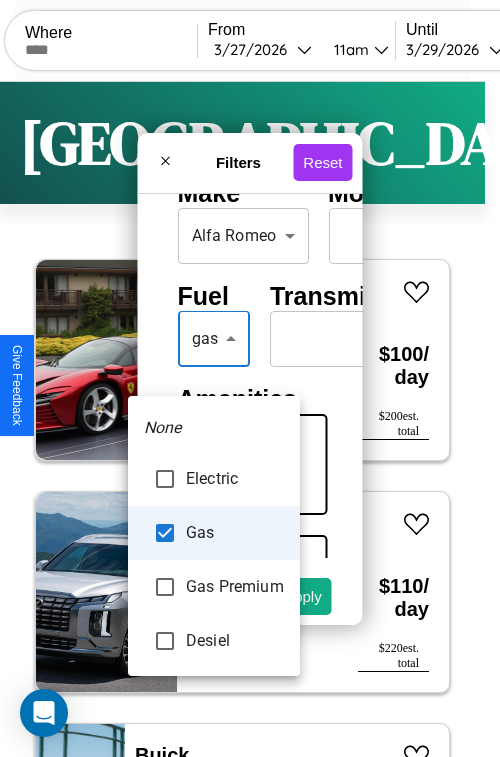 click at bounding box center (250, 378) 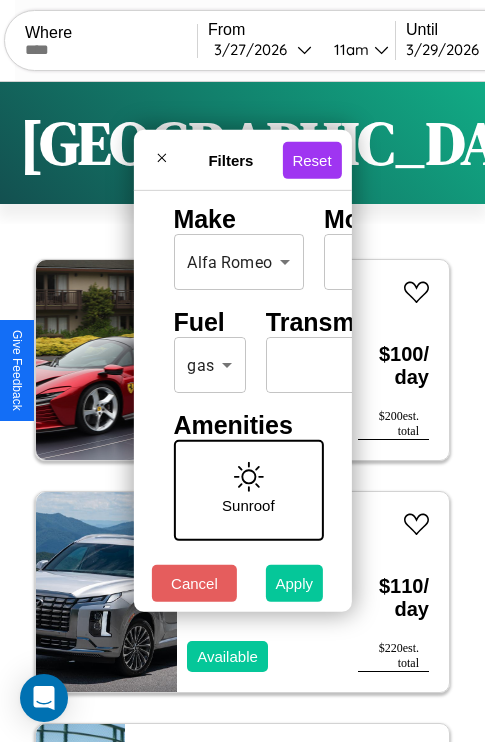 click on "Apply" at bounding box center [295, 583] 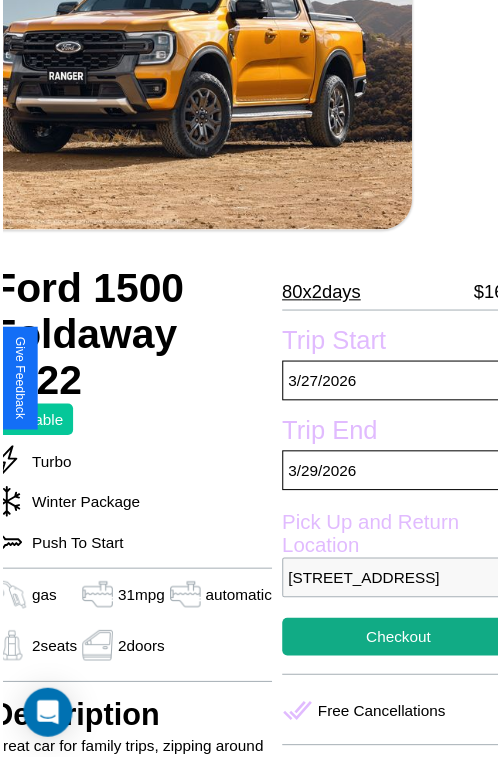 scroll, scrollTop: 219, scrollLeft: 84, axis: both 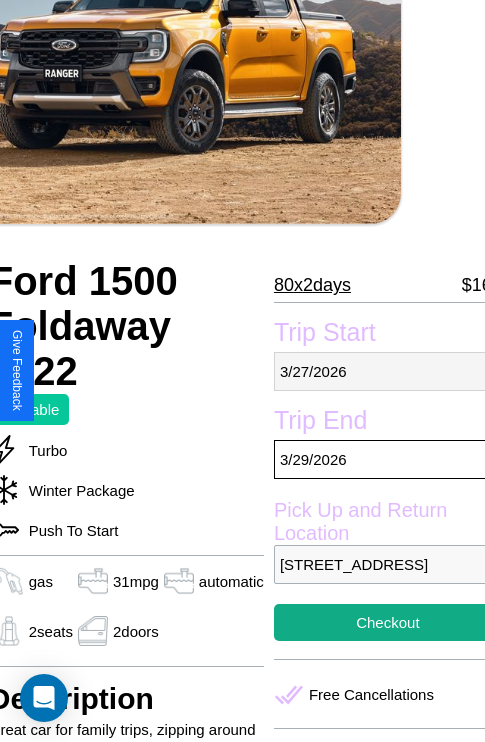 click on "[DATE]" at bounding box center [388, 371] 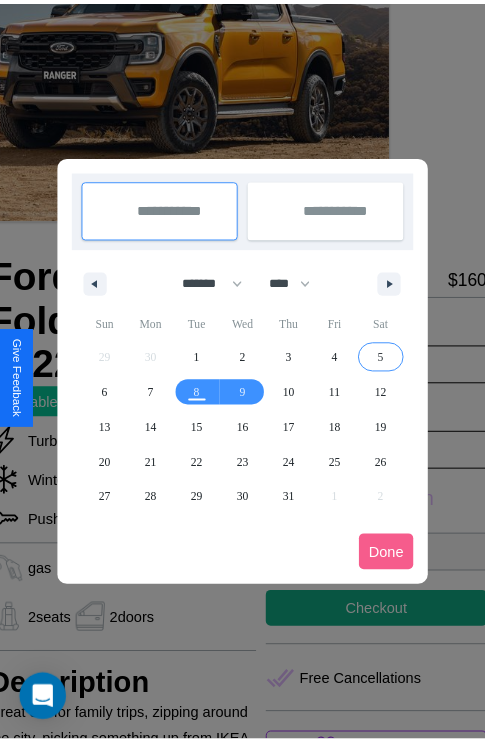 scroll, scrollTop: 0, scrollLeft: 84, axis: horizontal 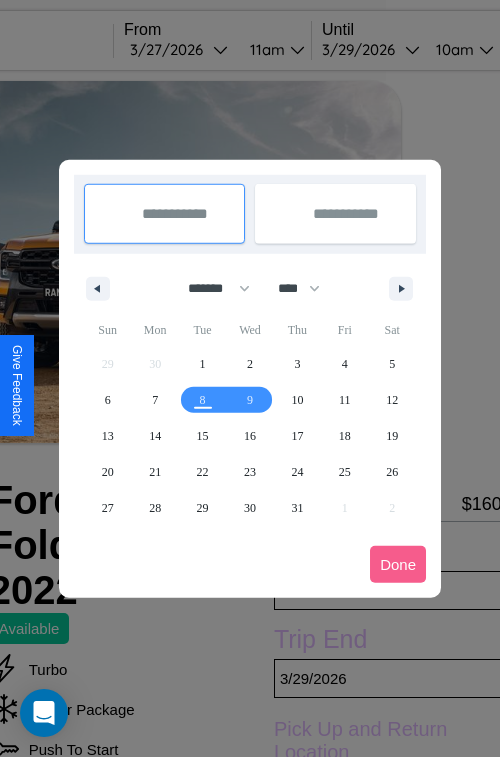 click at bounding box center (250, 378) 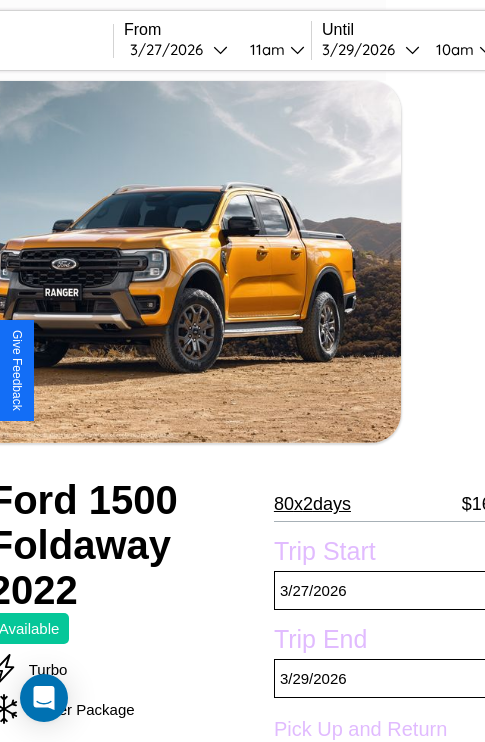 scroll, scrollTop: 133, scrollLeft: 84, axis: both 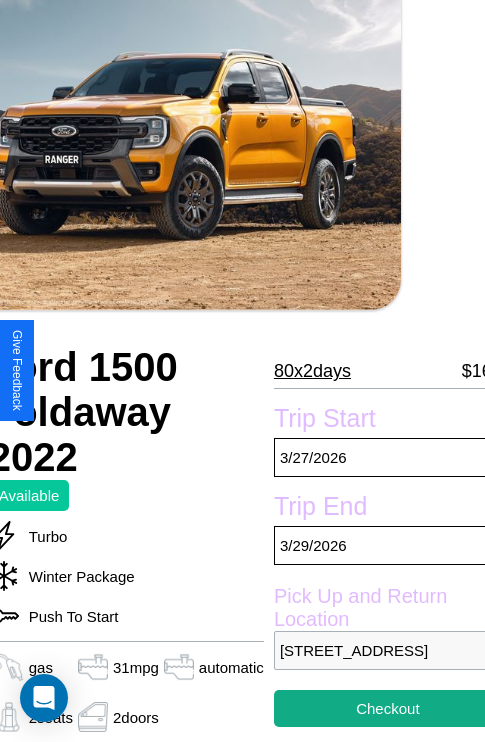 click on "80  x  2  days" at bounding box center (312, 371) 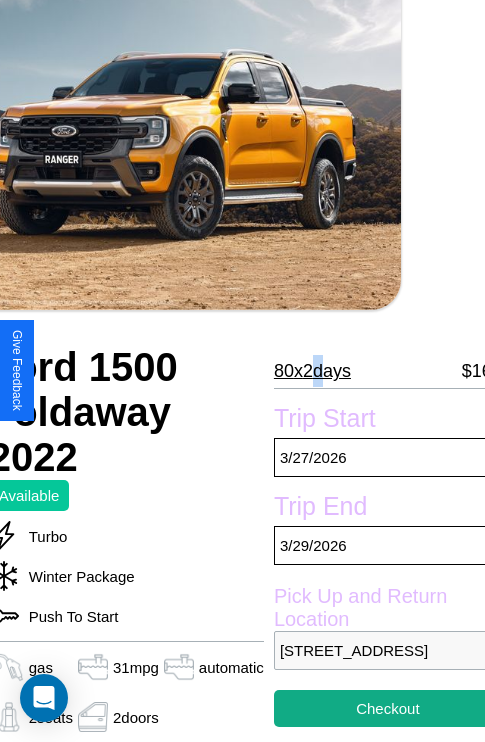 click on "80  x  2  days" at bounding box center [312, 371] 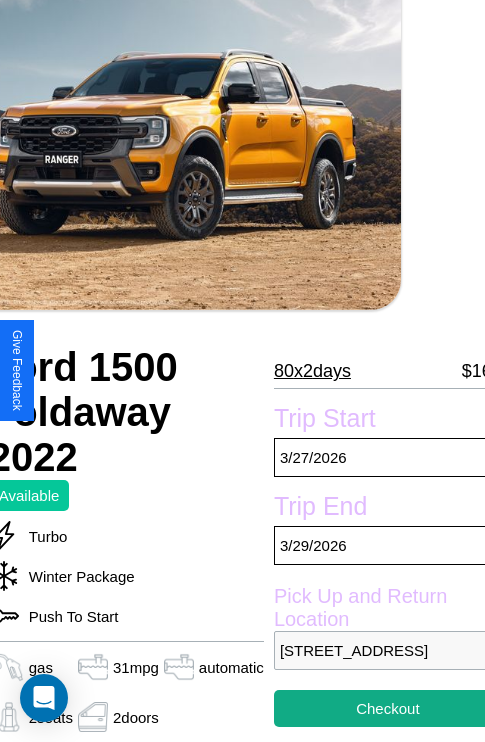 click on "80  x  2  days" at bounding box center (312, 371) 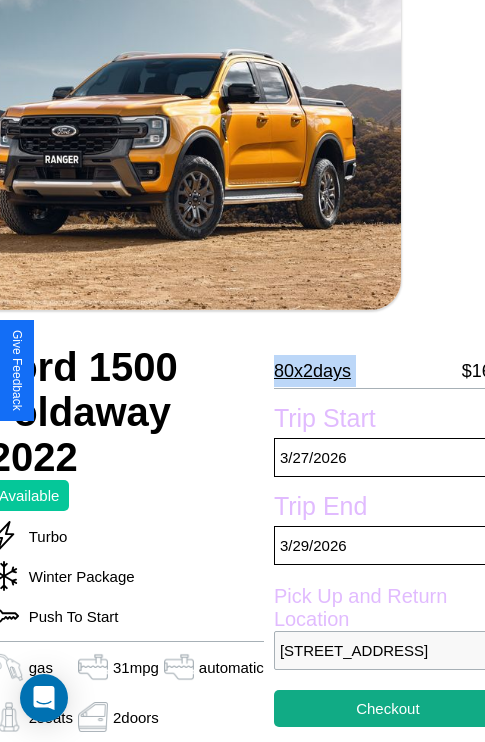 click on "80  x  2  days" at bounding box center (312, 371) 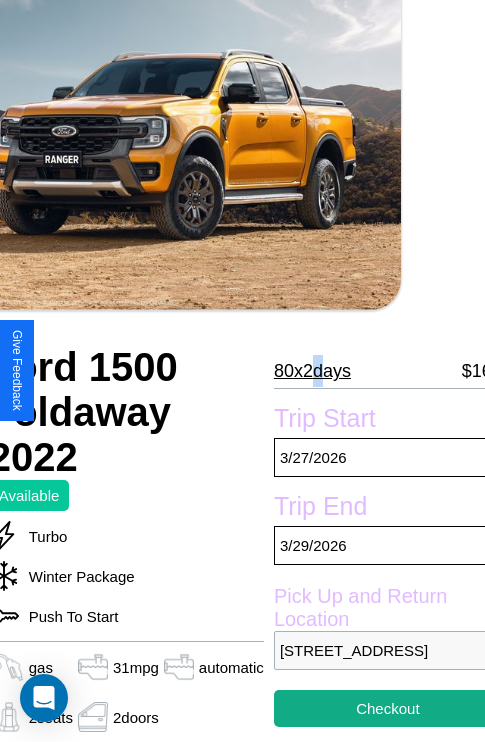click on "80  x  2  days" at bounding box center (312, 371) 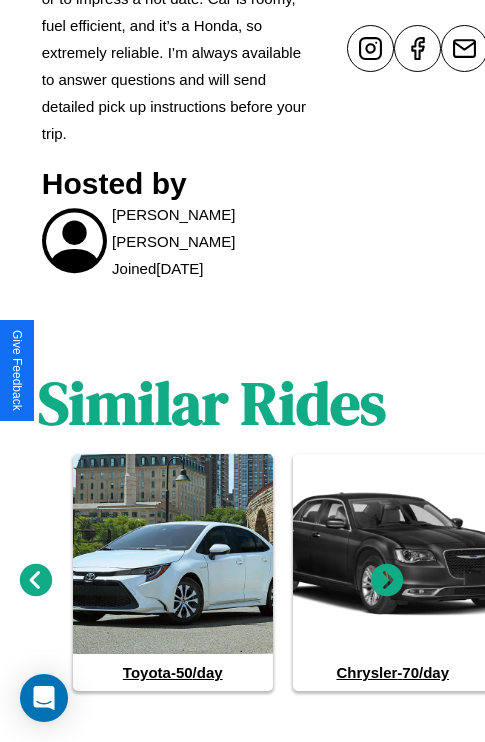 scroll, scrollTop: 1019, scrollLeft: 30, axis: both 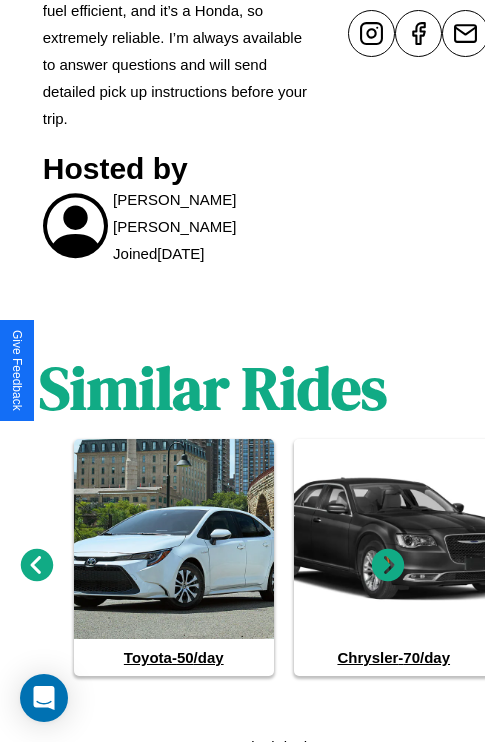 click 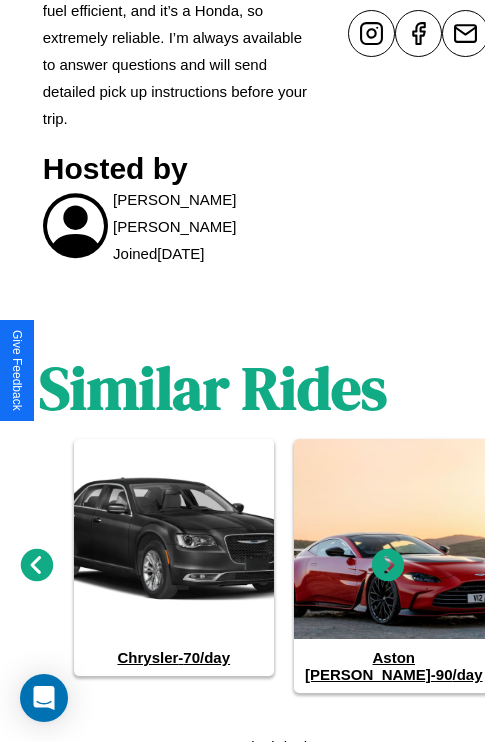 click 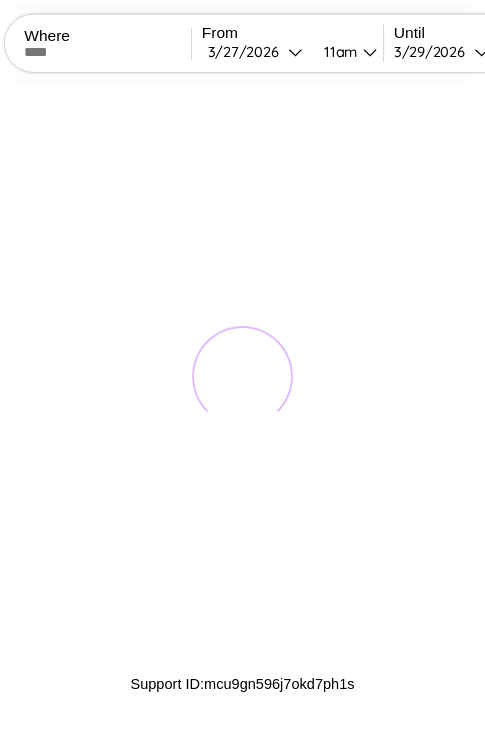 scroll, scrollTop: 0, scrollLeft: 0, axis: both 